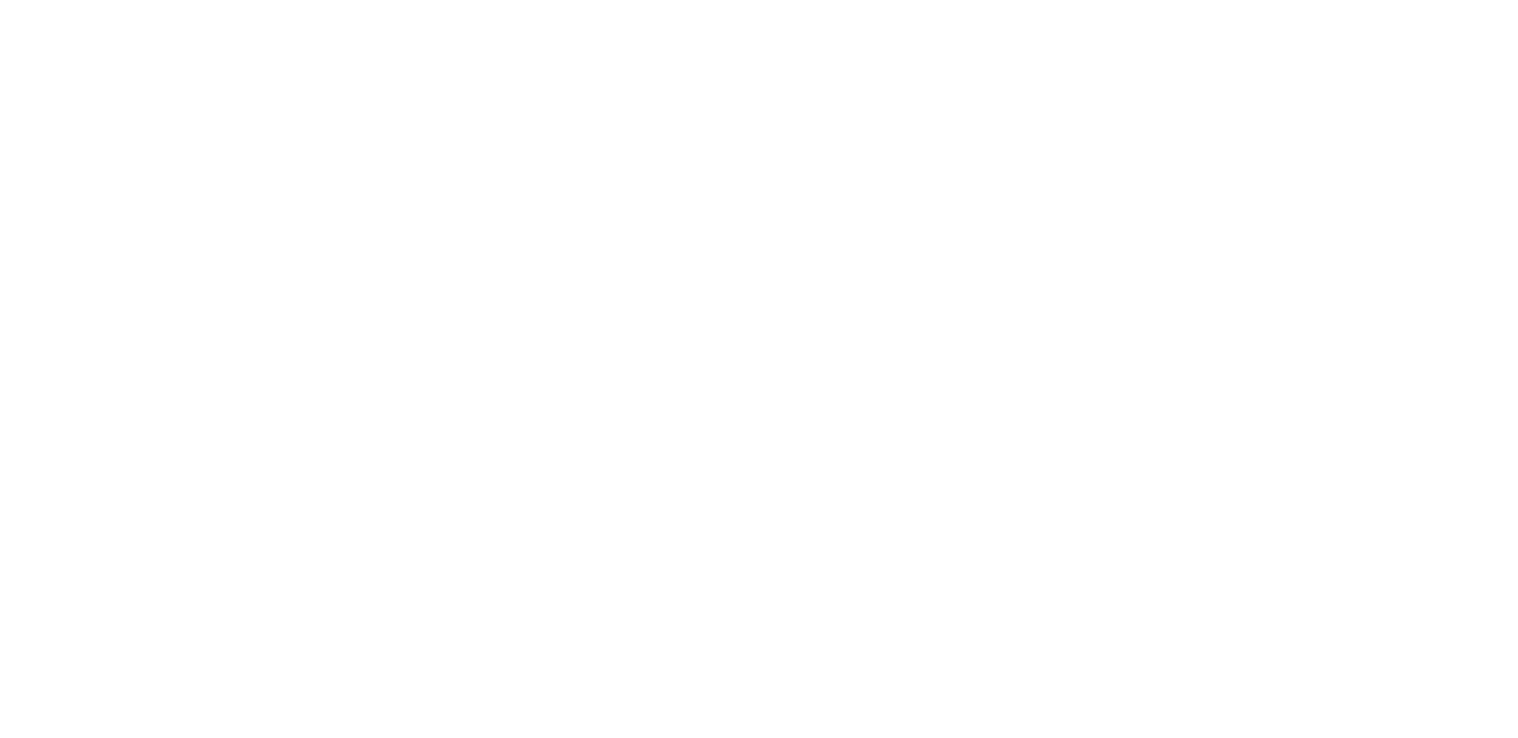 scroll, scrollTop: 0, scrollLeft: 0, axis: both 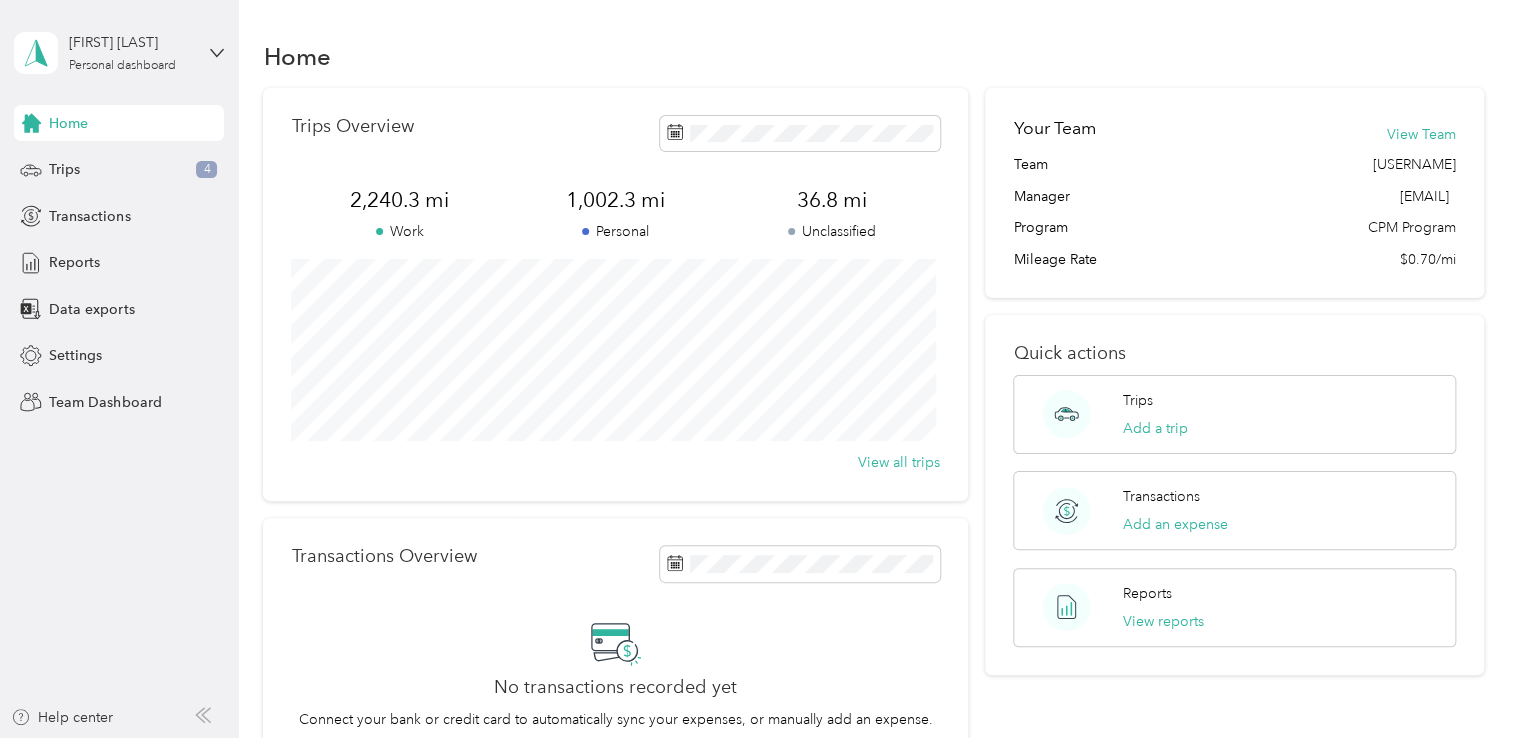click on "[FIRST] [LAST] Personal dashboard" at bounding box center [119, 53] 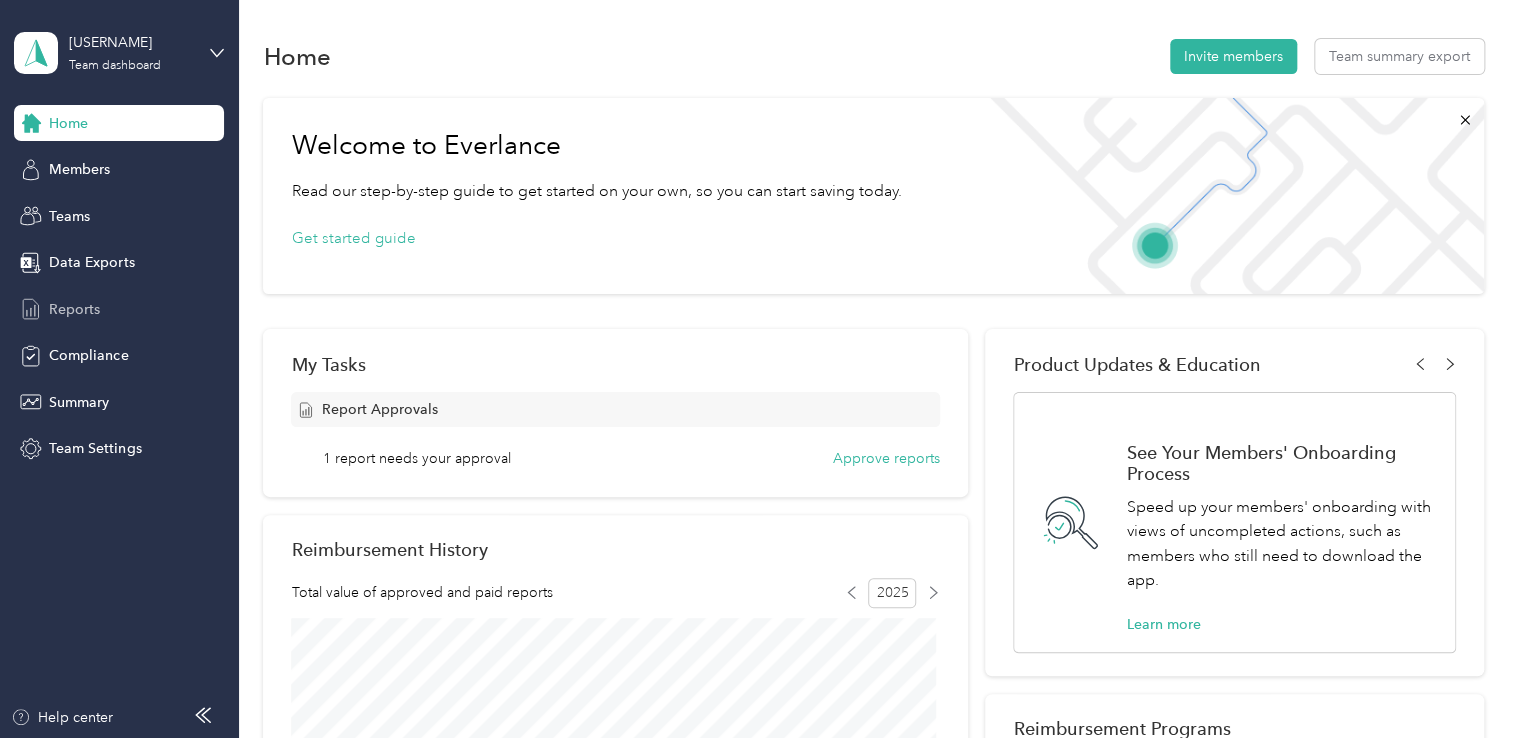 click on "Reports" at bounding box center (74, 309) 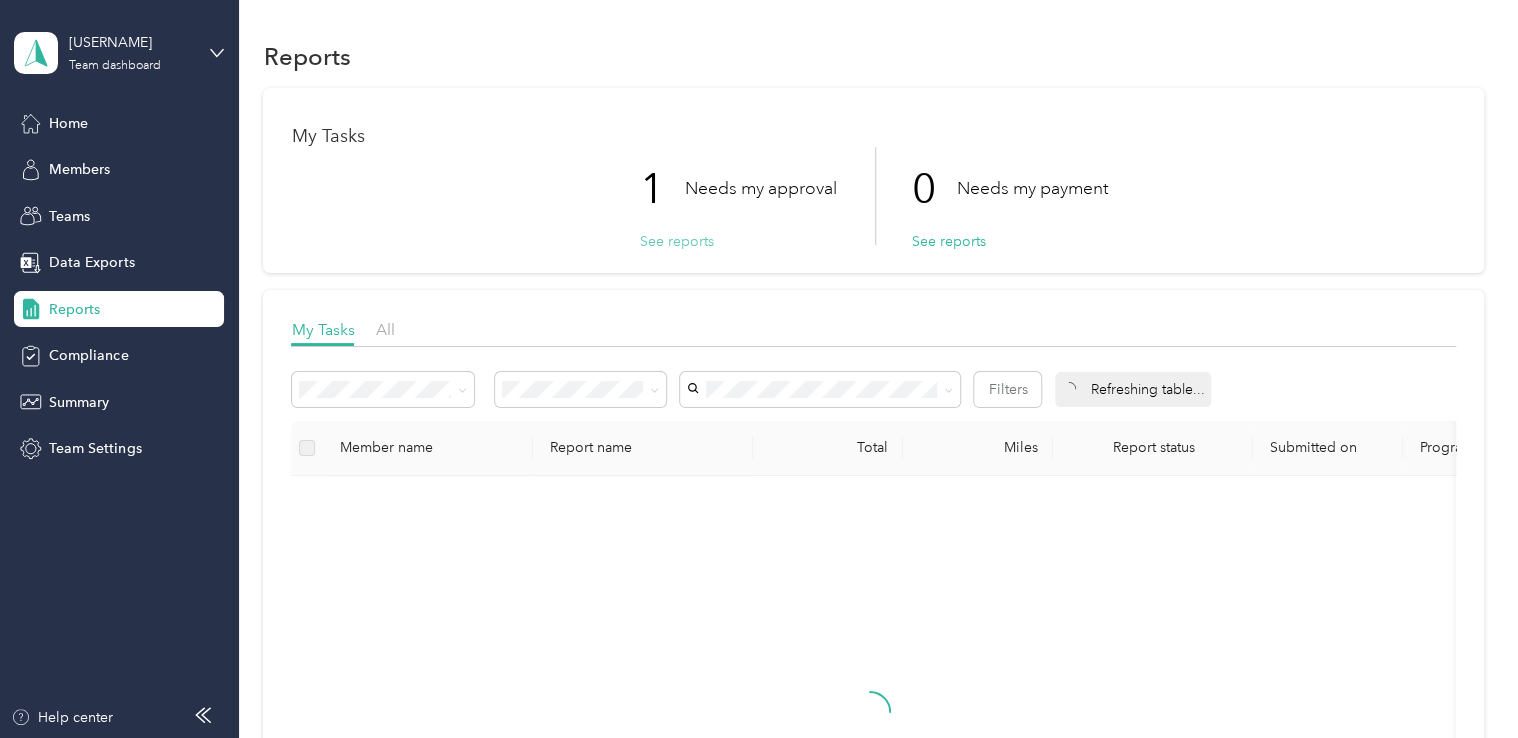 click on "See reports" at bounding box center [676, 241] 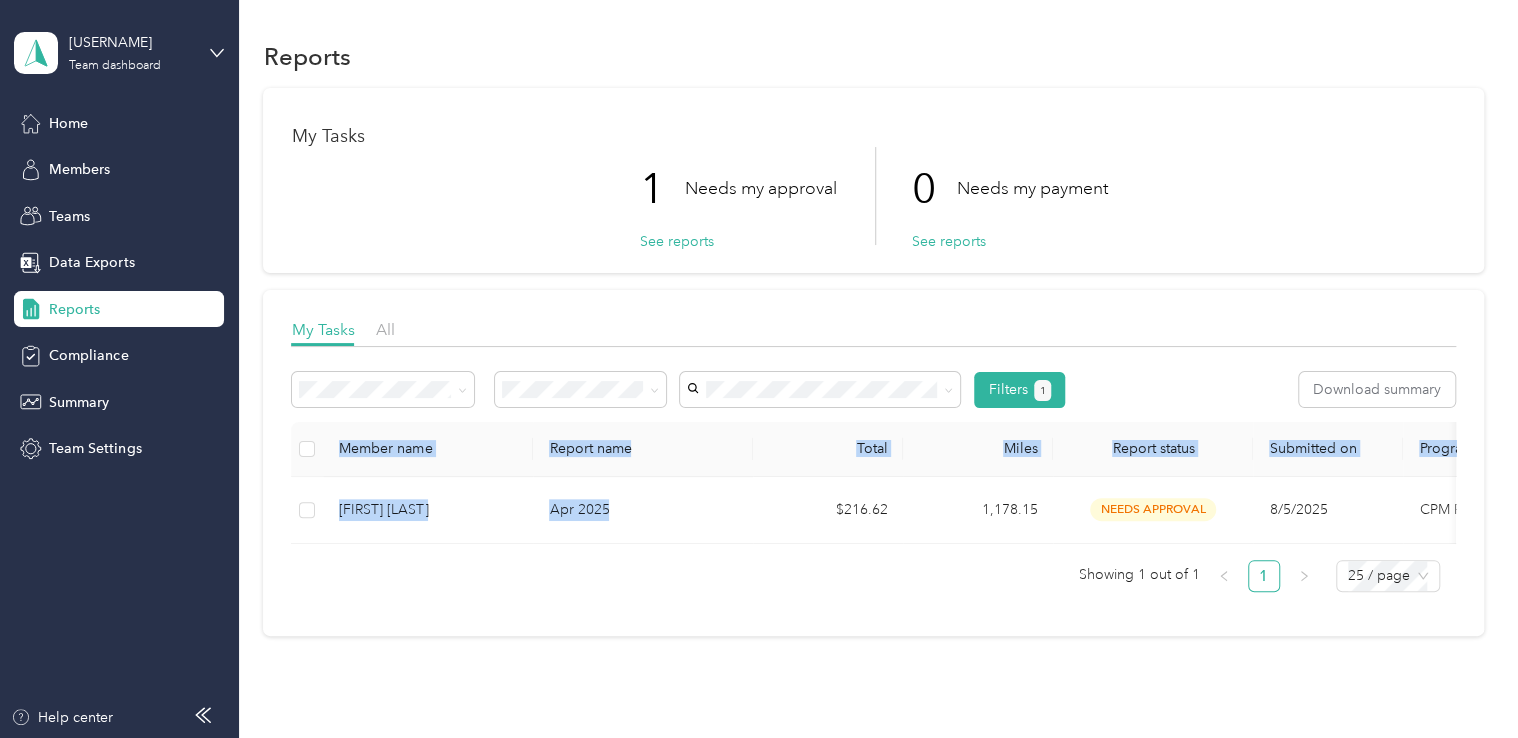 drag, startPoint x: 769, startPoint y: 542, endPoint x: 899, endPoint y: 550, distance: 130.24593 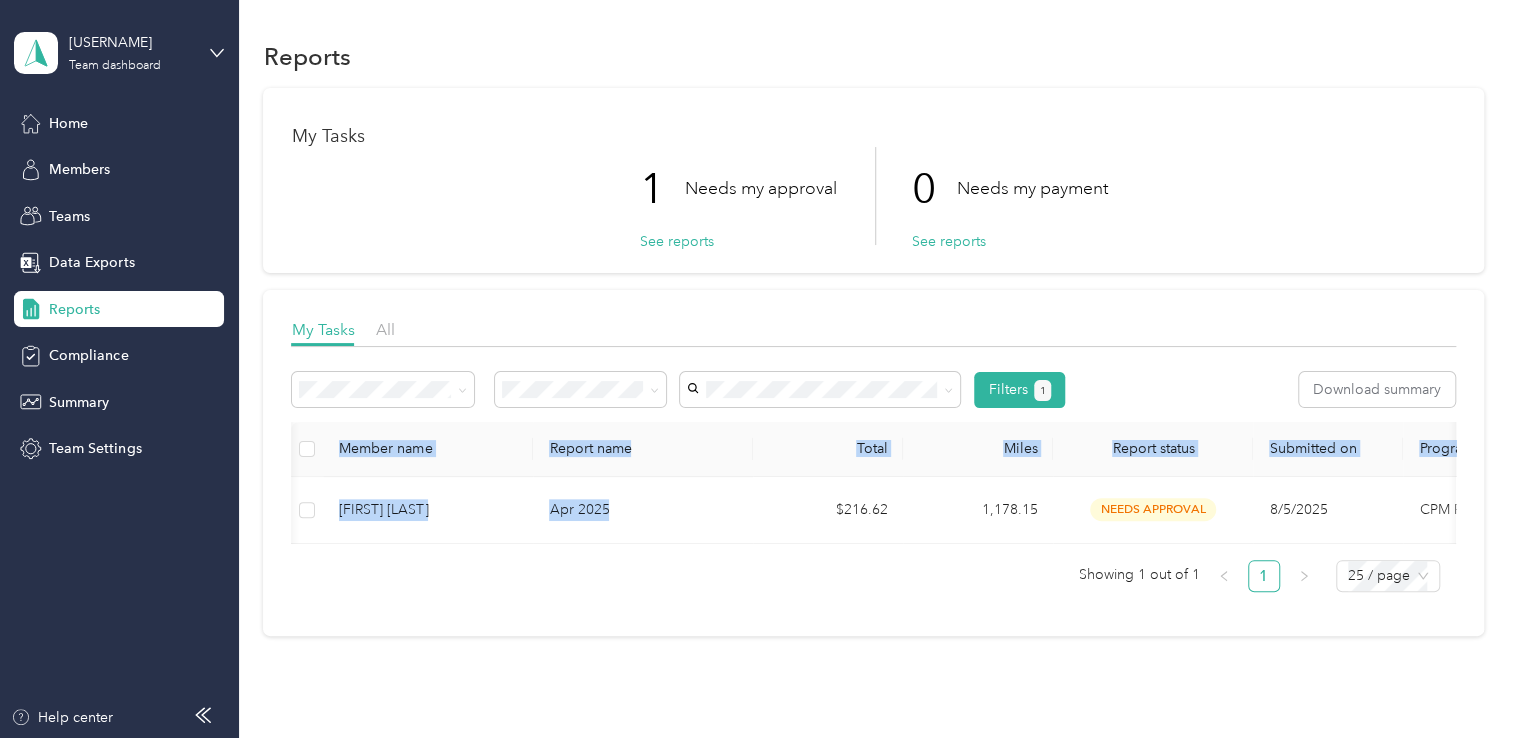 scroll, scrollTop: 0, scrollLeft: 4, axis: horizontal 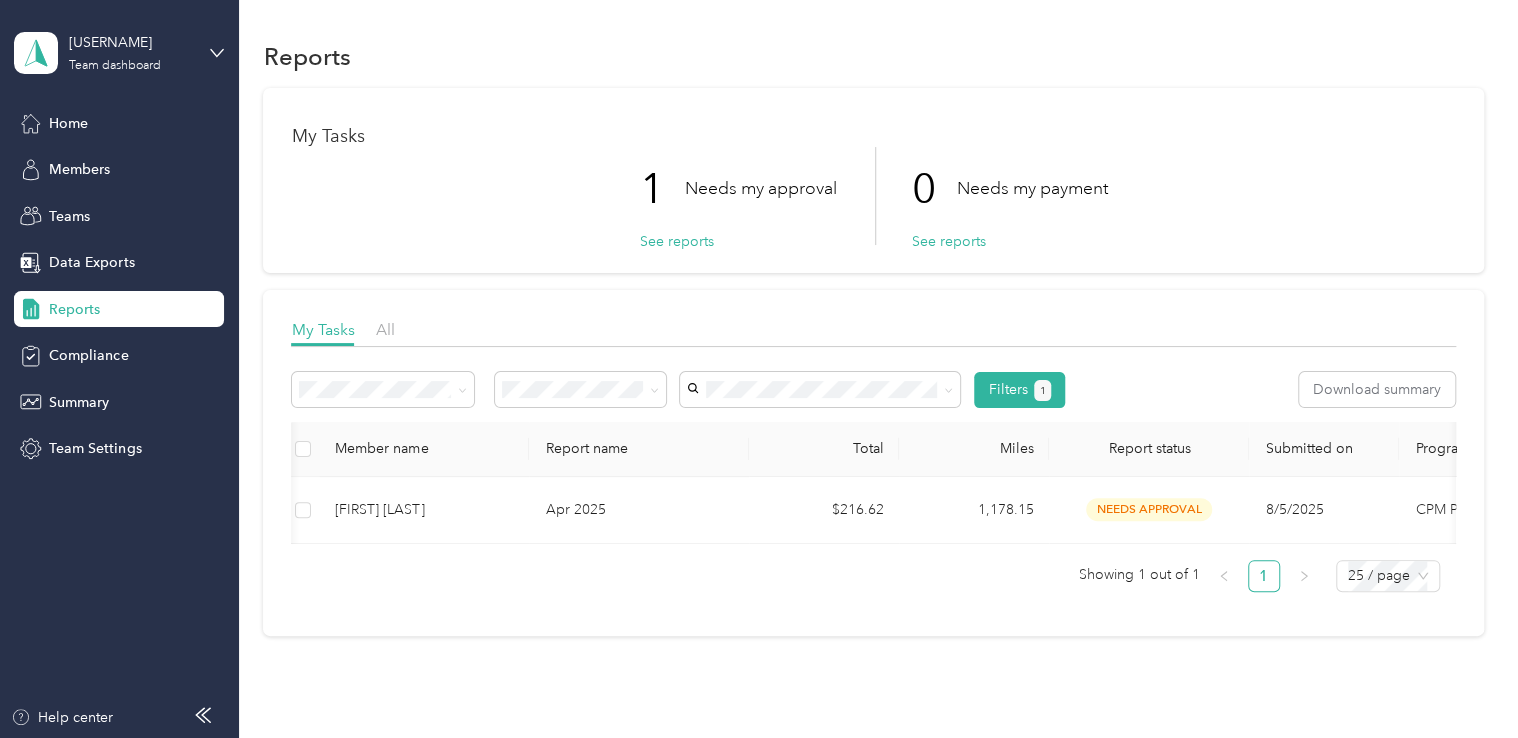 click on "Showing 1 out of 1 1 25 / page" at bounding box center (865, 576) 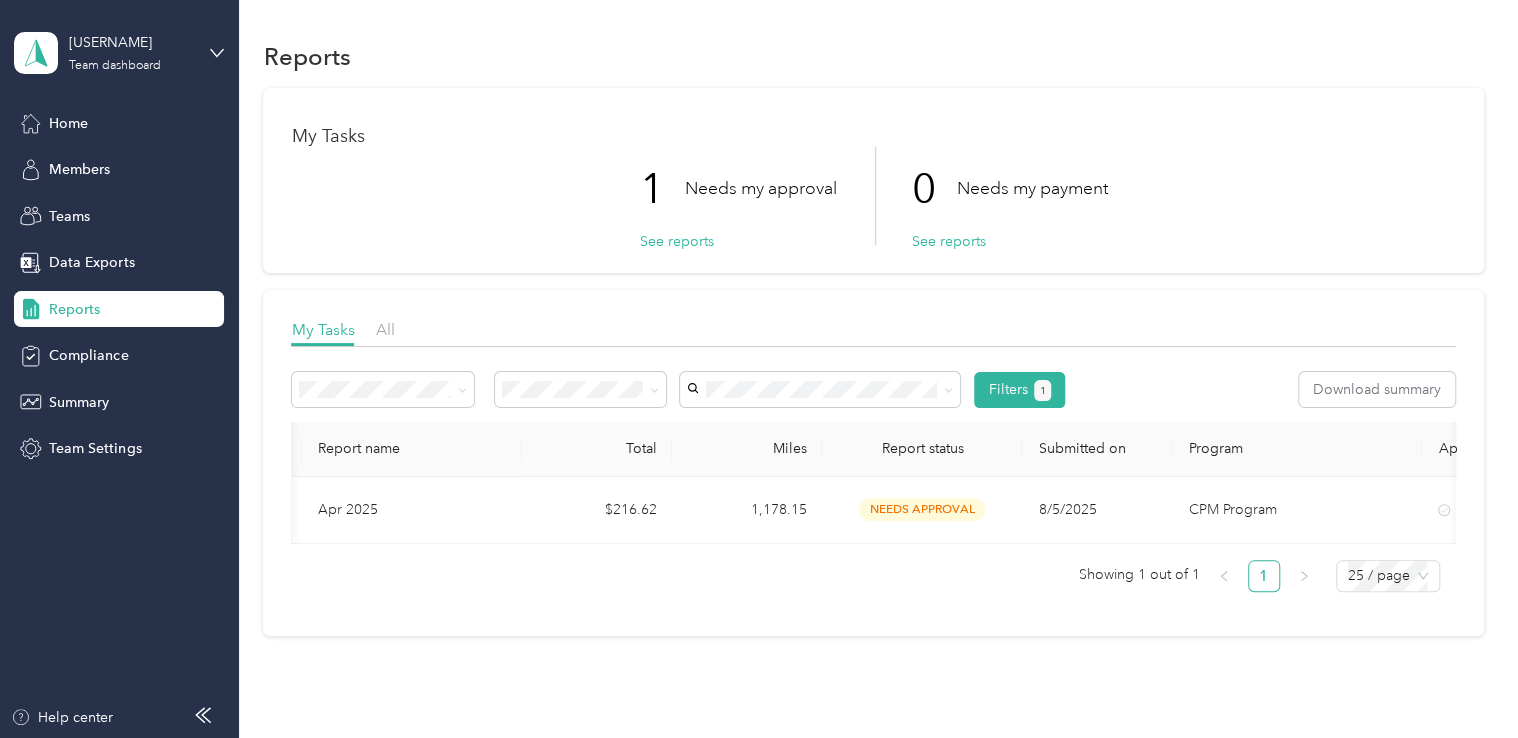 scroll, scrollTop: 0, scrollLeft: 364, axis: horizontal 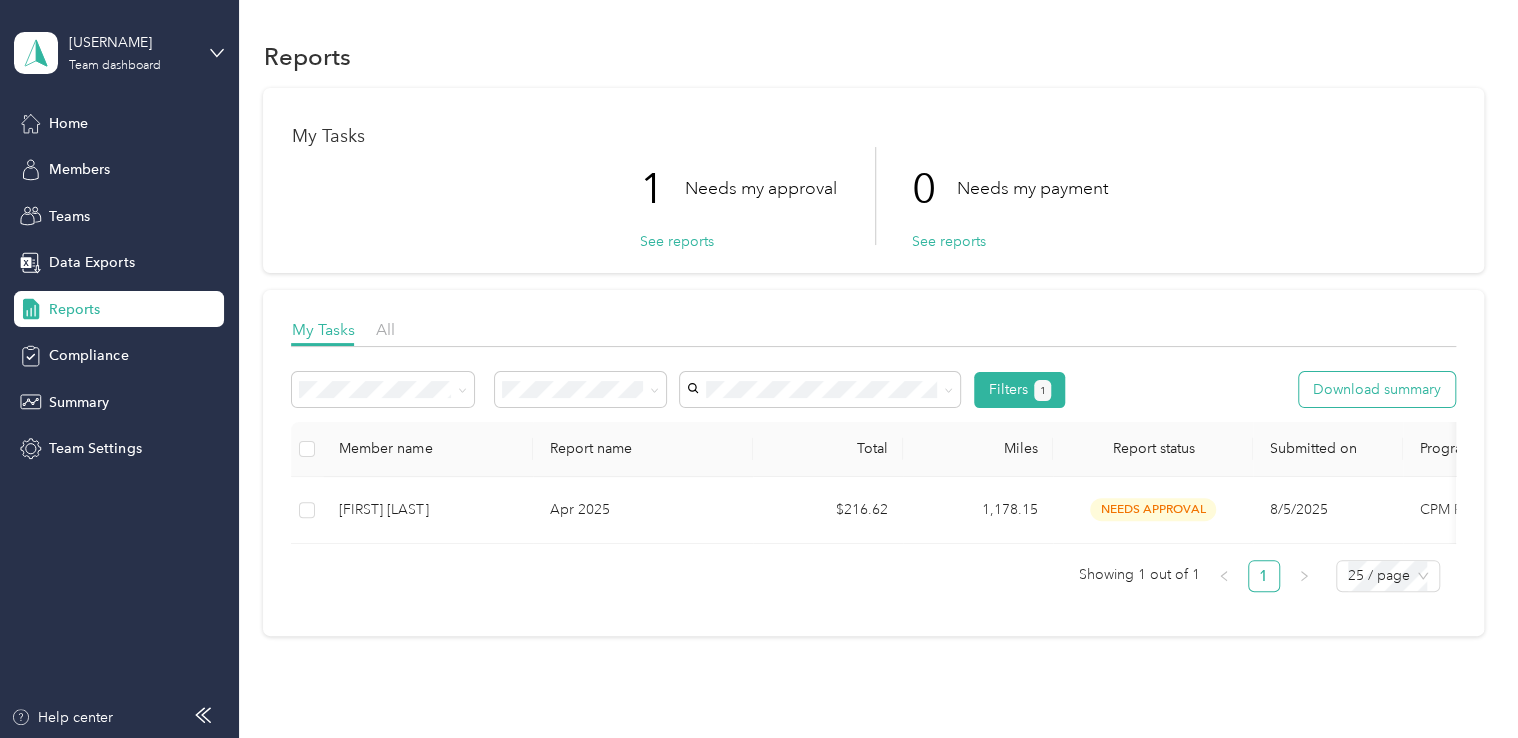 click on "Download summary" at bounding box center [1377, 389] 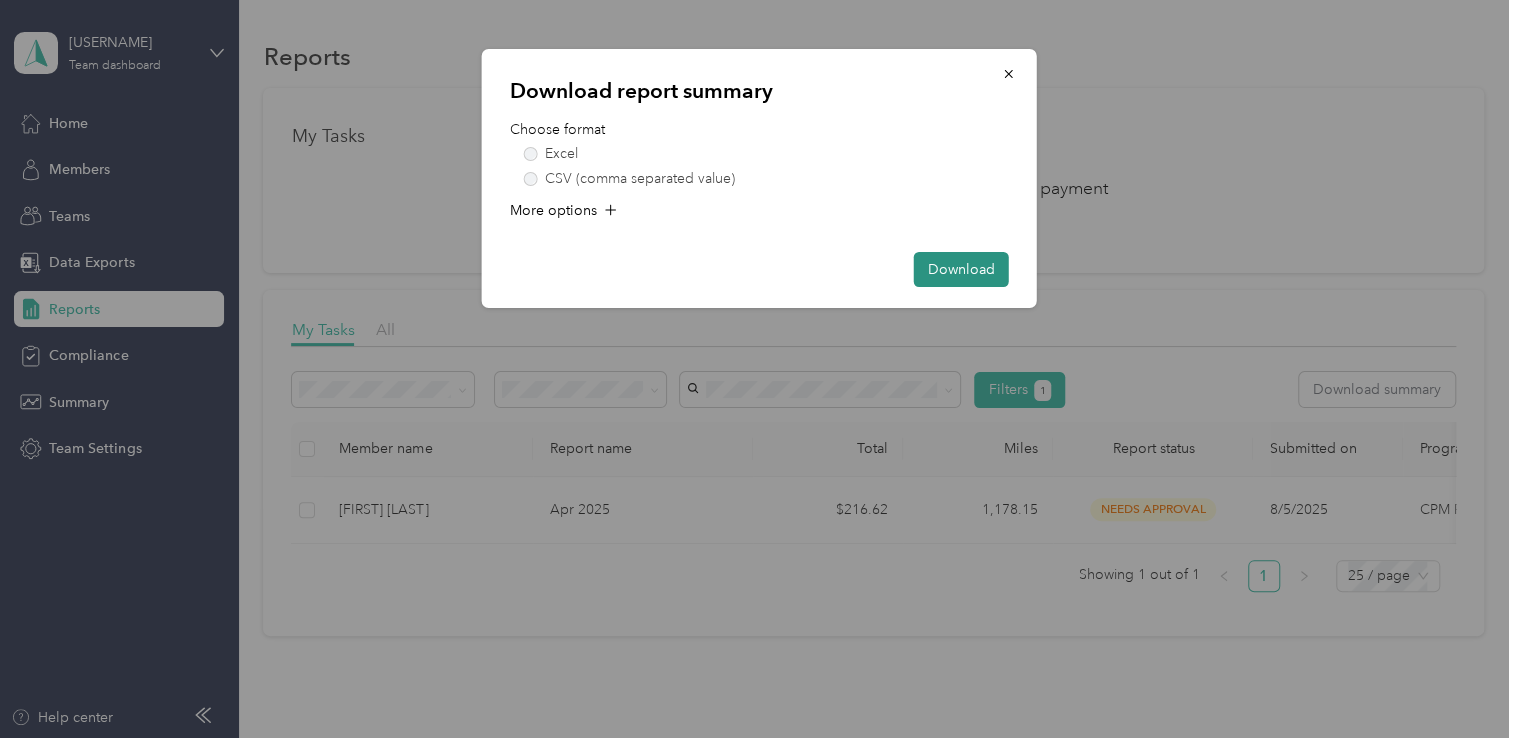 click on "Download" at bounding box center [961, 269] 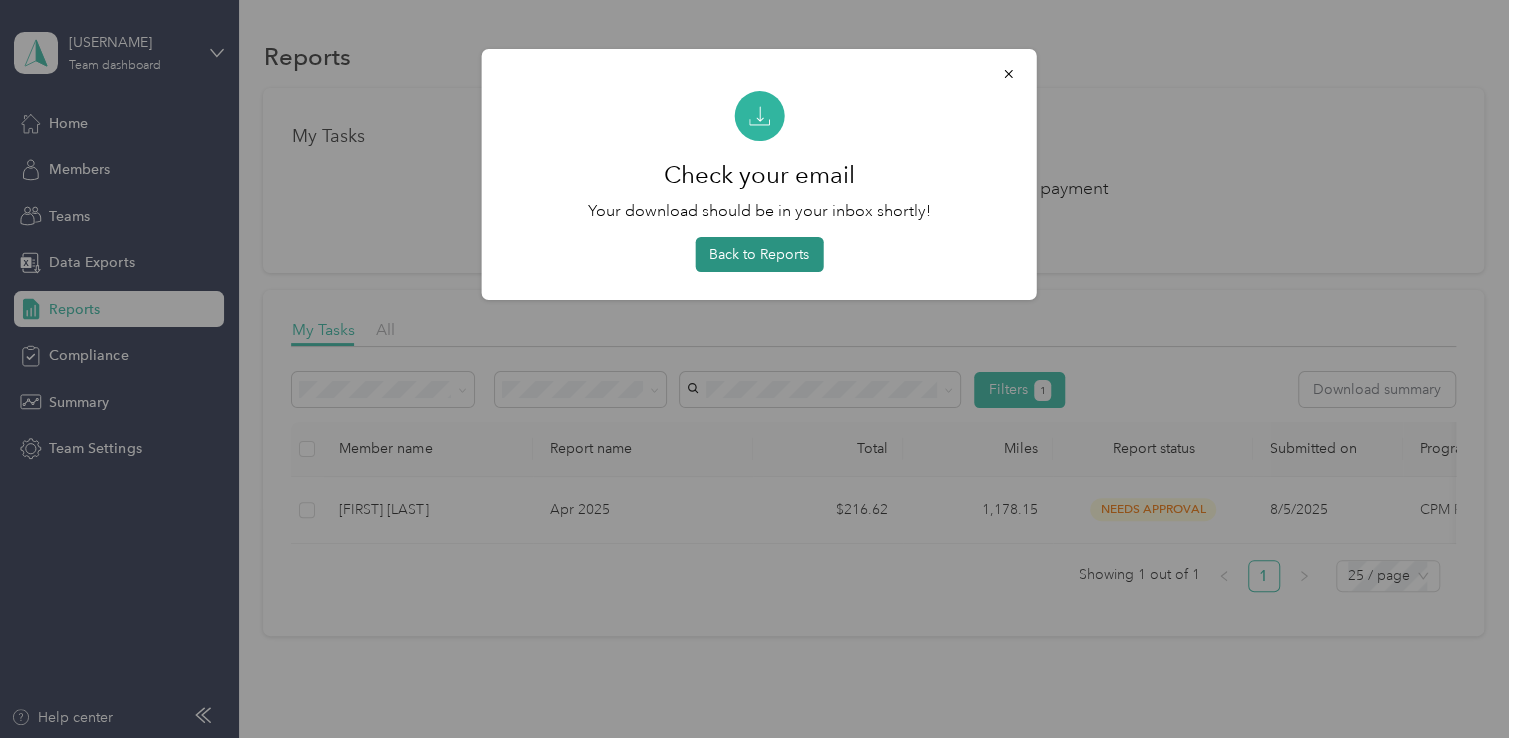 click on "Back to Reports" at bounding box center [759, 254] 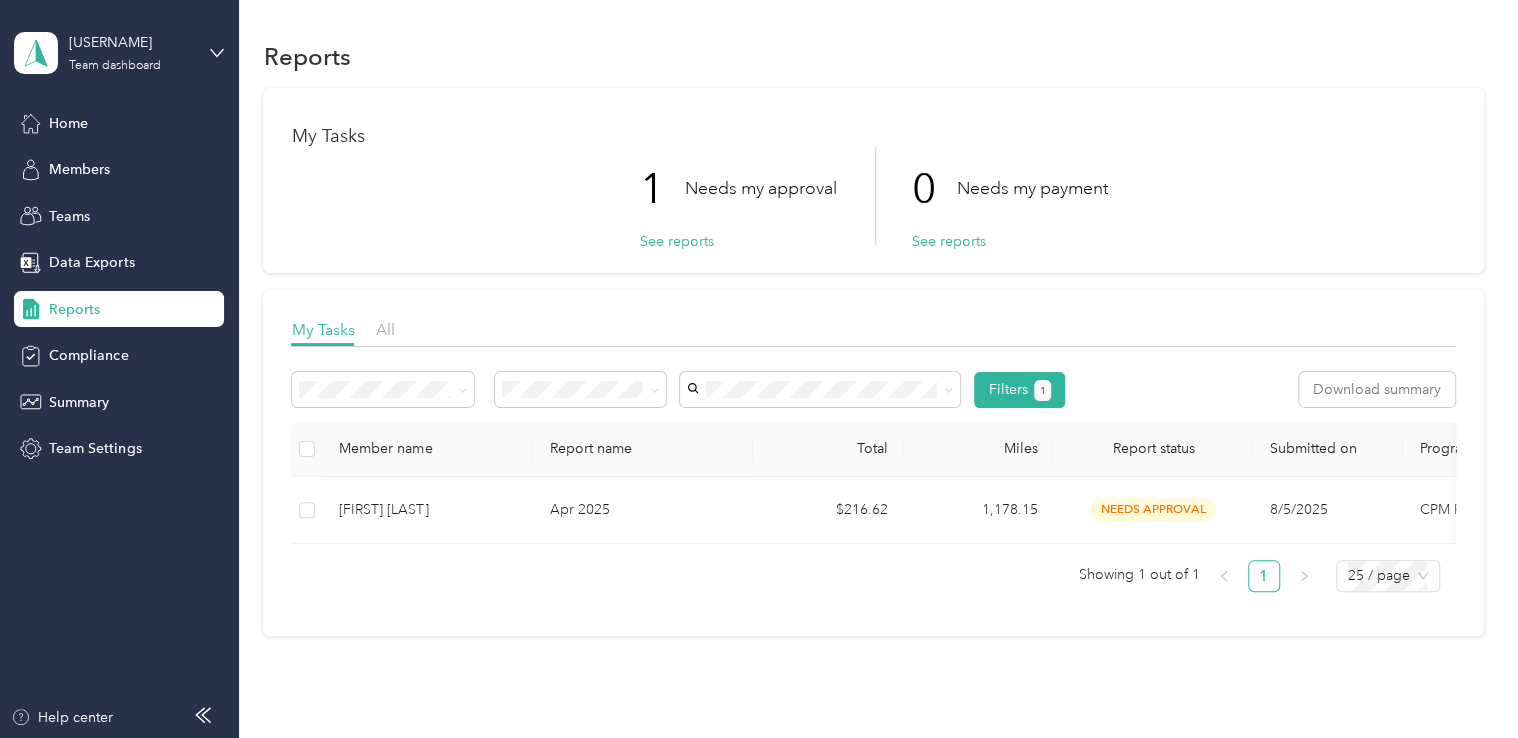 click on "1 Needs my approval See reports   0 Needs my payment See reports" at bounding box center (873, 196) 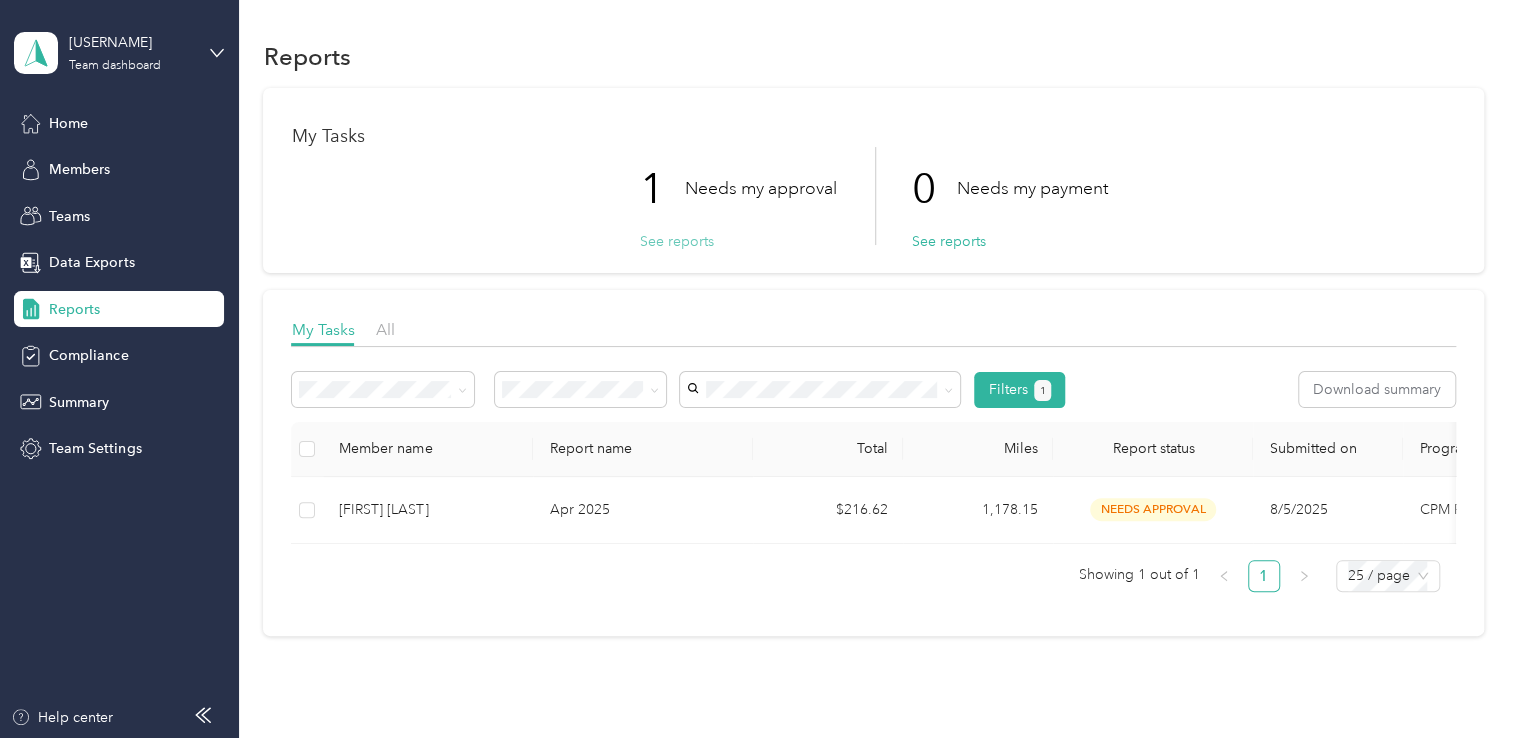 click on "See reports" at bounding box center [676, 241] 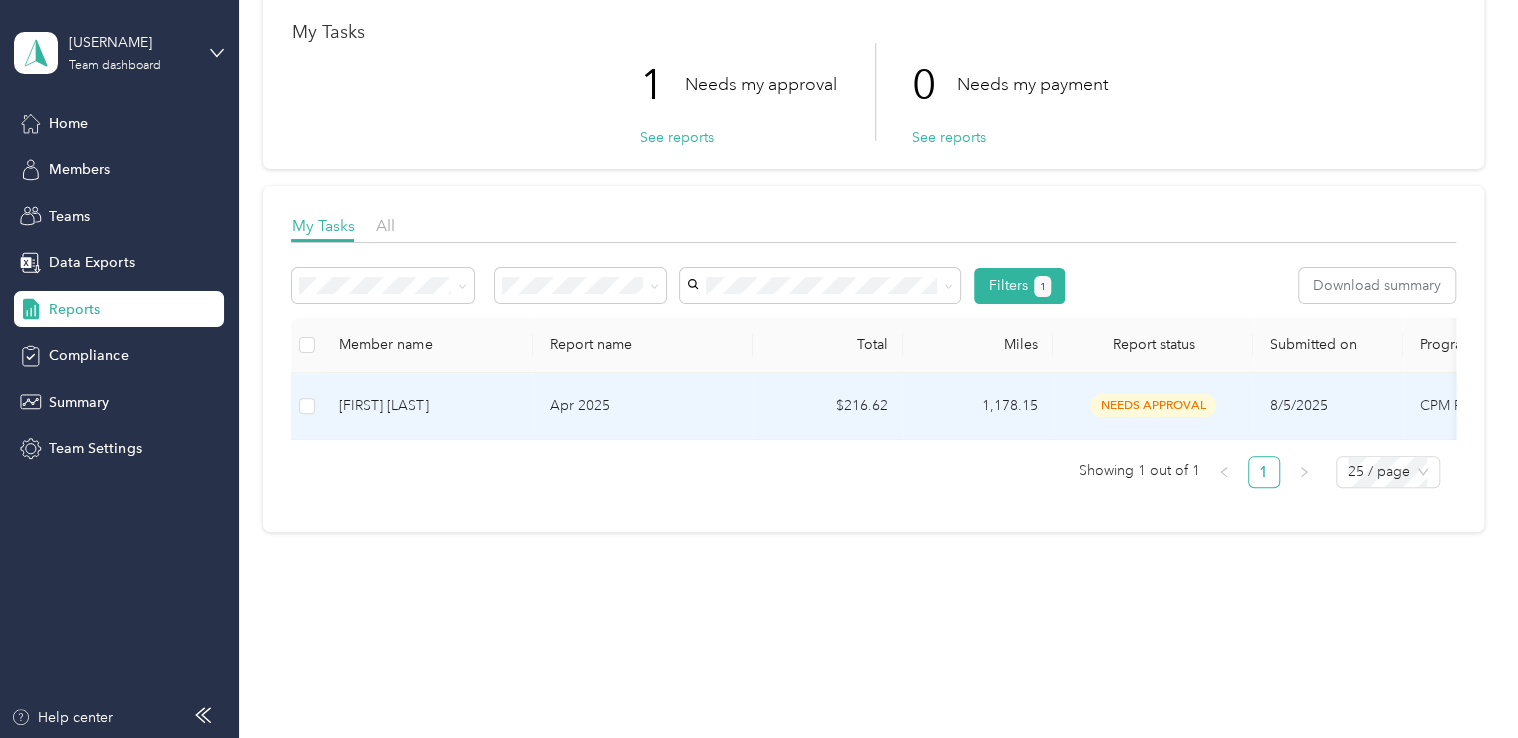 scroll, scrollTop: 118, scrollLeft: 0, axis: vertical 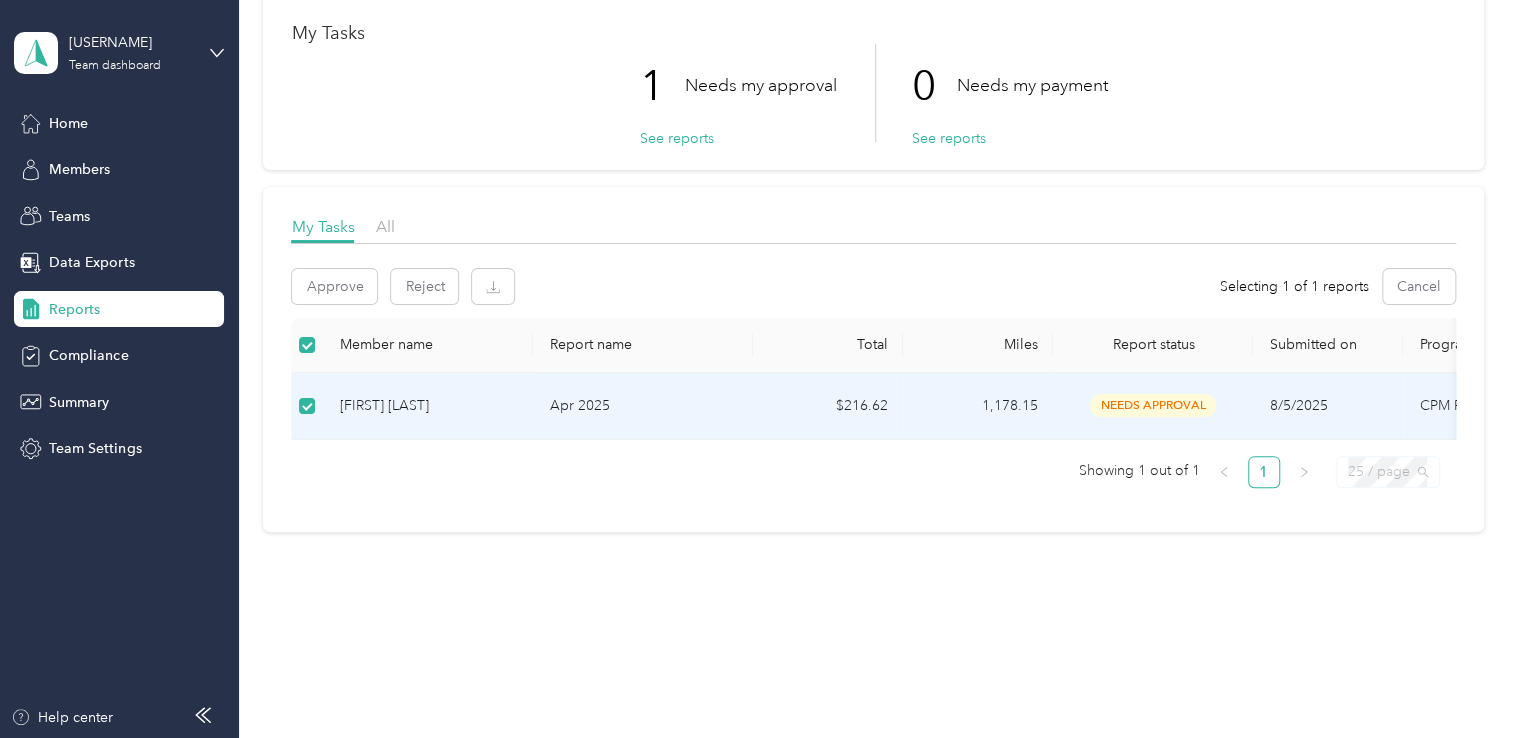 click on "25 / page" at bounding box center (1388, 472) 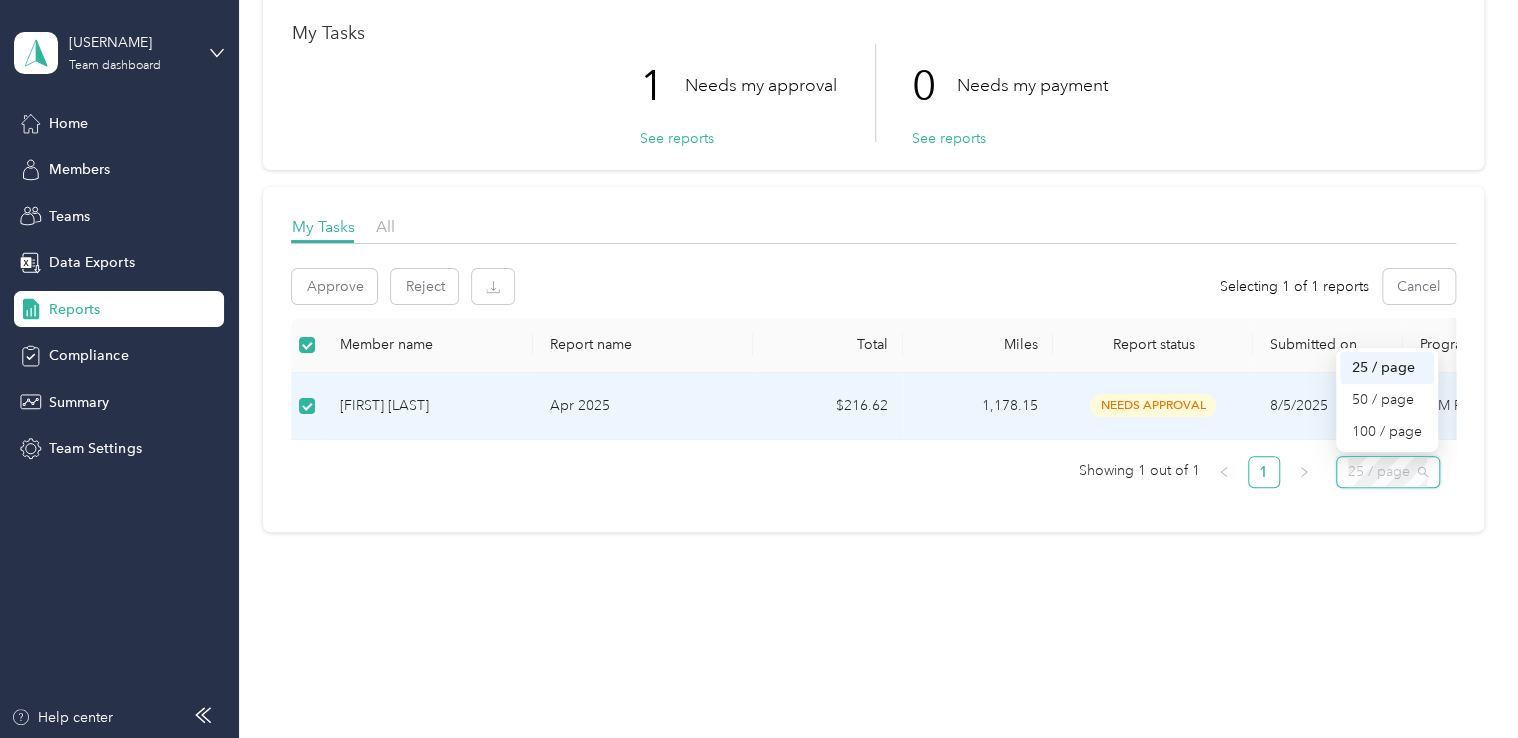 click on "My Tasks All Approve Reject Selecting 1 of 1
reports Cancel Member name Report name Total Miles Report status Submitted on Program Approvers                     [FIRST] [LAST] Apr 2025 $216.62 1,178.15 needs approval 8/5/2025 CPM Program   You    Showing 1 out of 1 1 25 / page 25 / page 50 / page 100 / page" at bounding box center (873, 359) 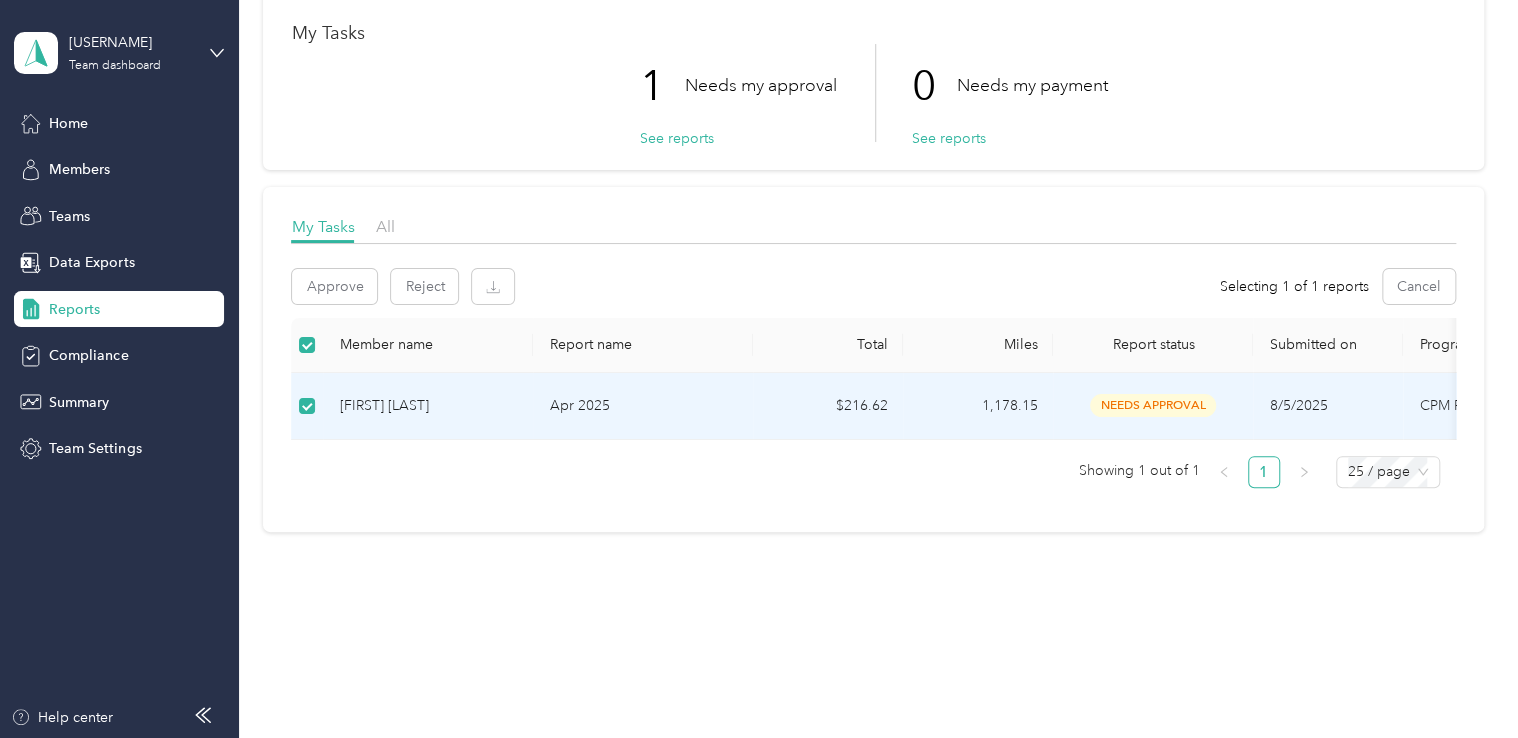 scroll, scrollTop: 0, scrollLeft: 504, axis: horizontal 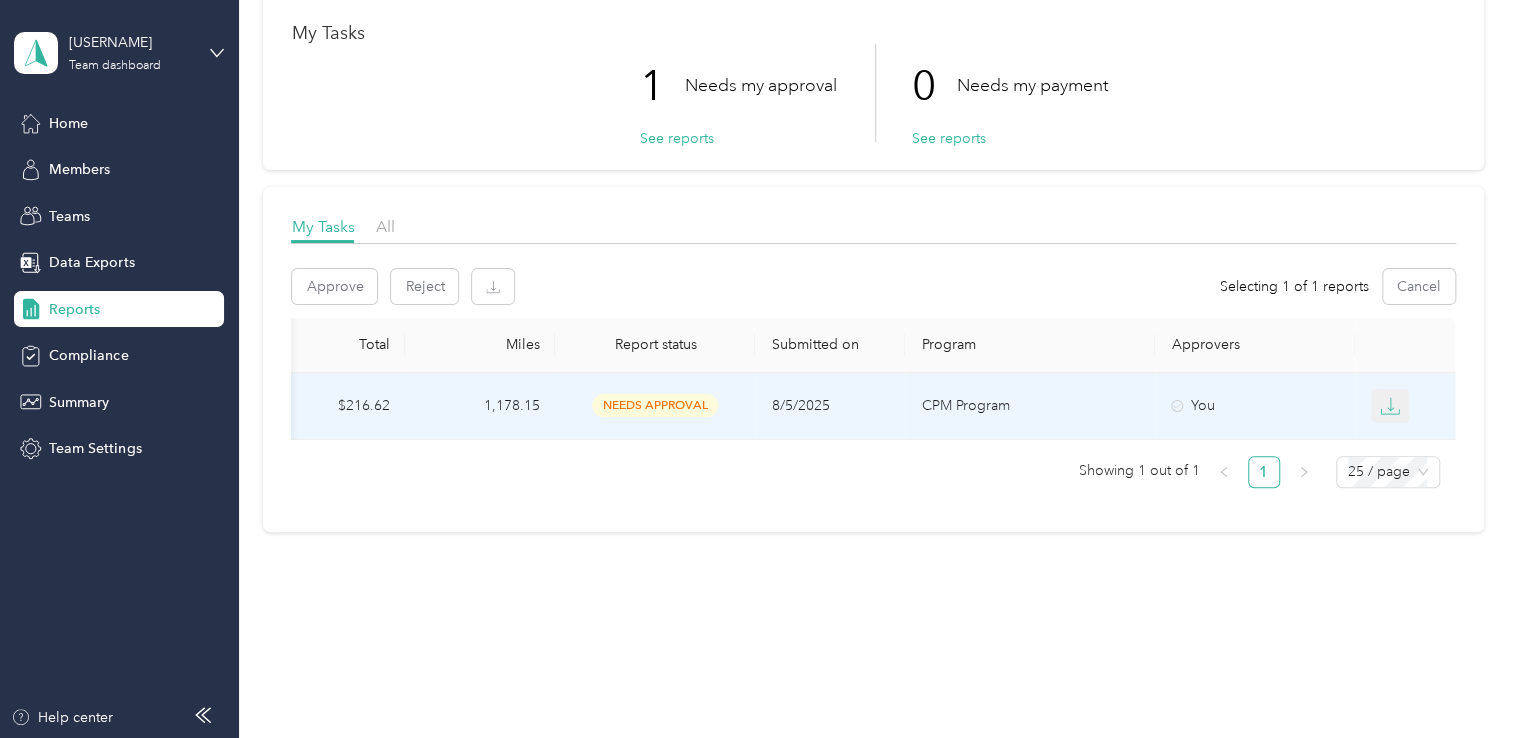 click at bounding box center [1390, 406] 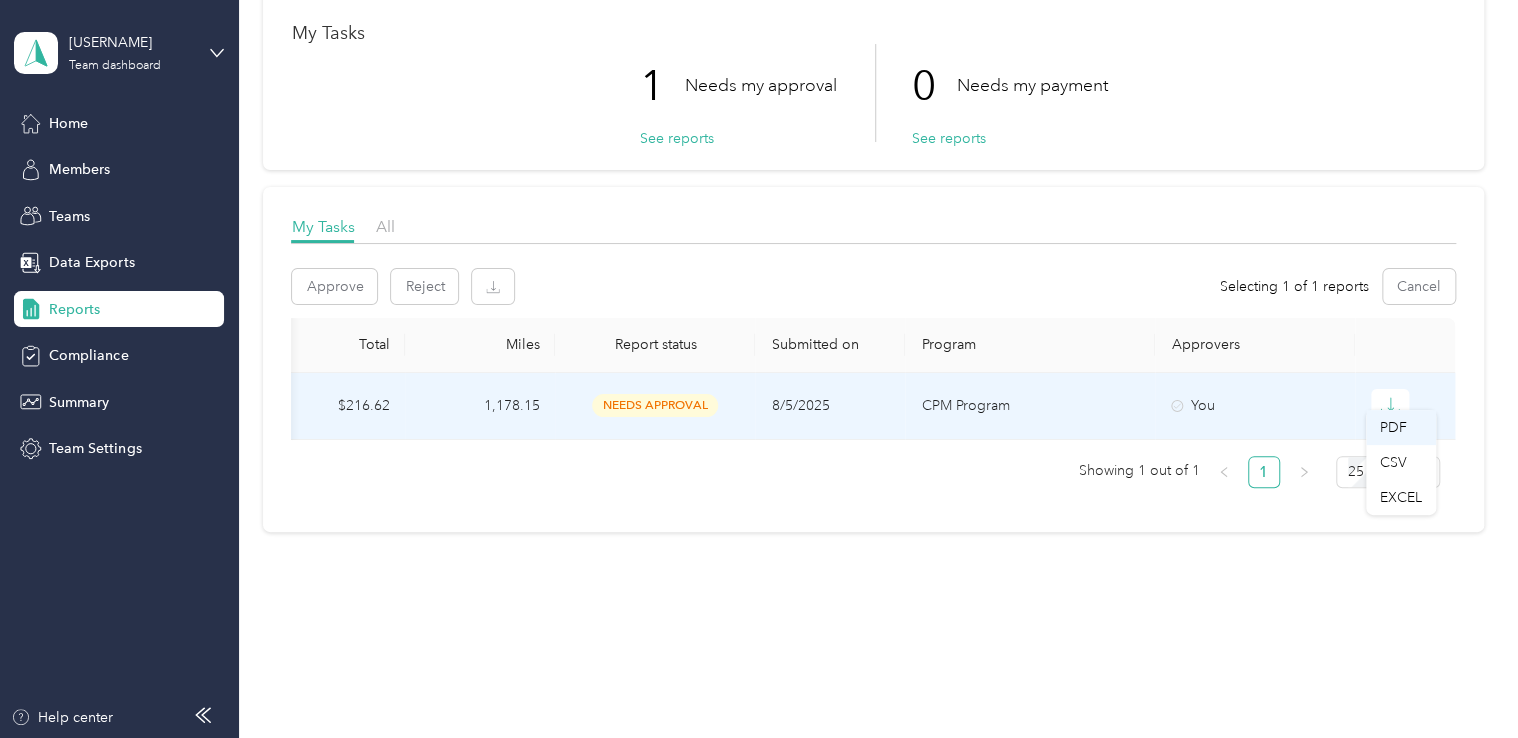 click on "PDF" at bounding box center [1401, 427] 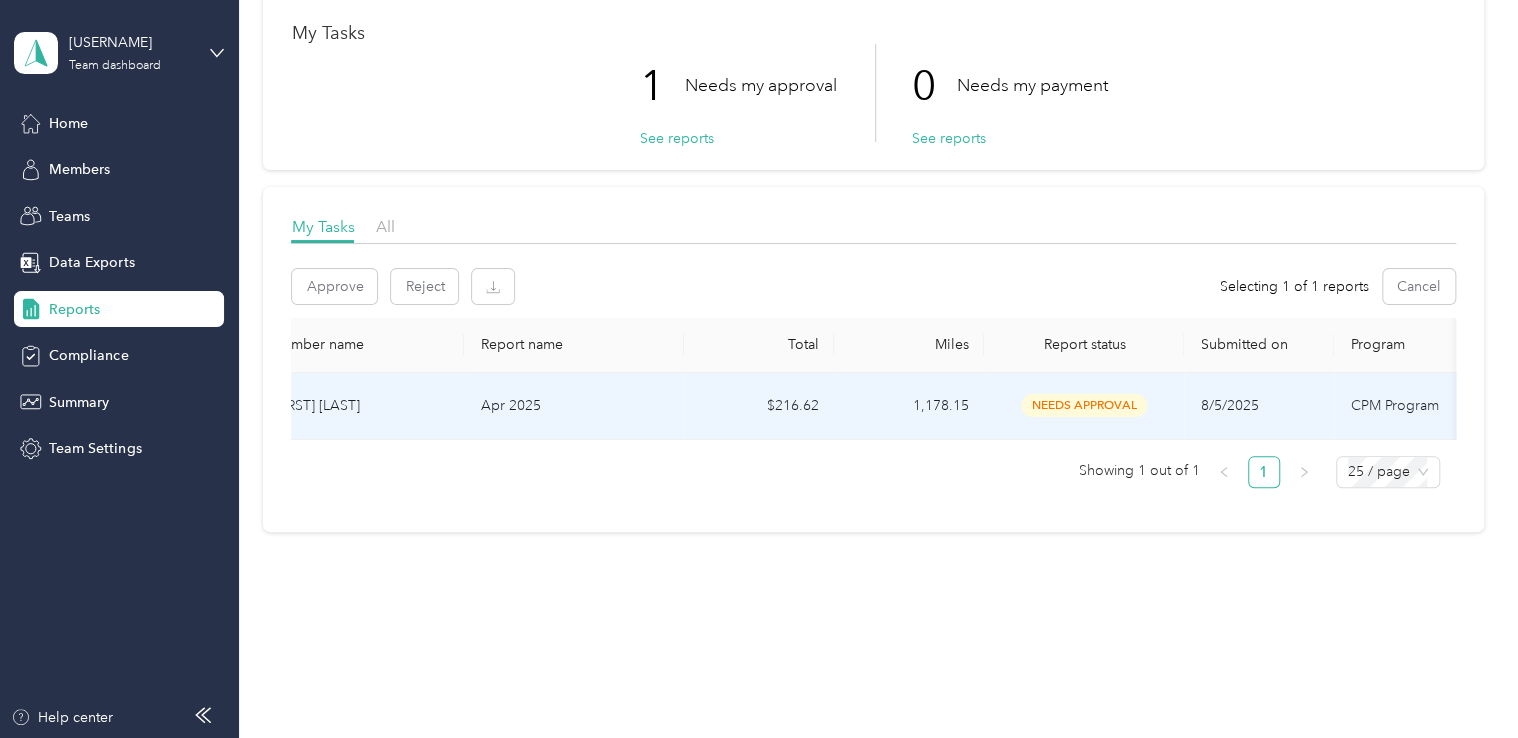 scroll, scrollTop: 0, scrollLeft: 0, axis: both 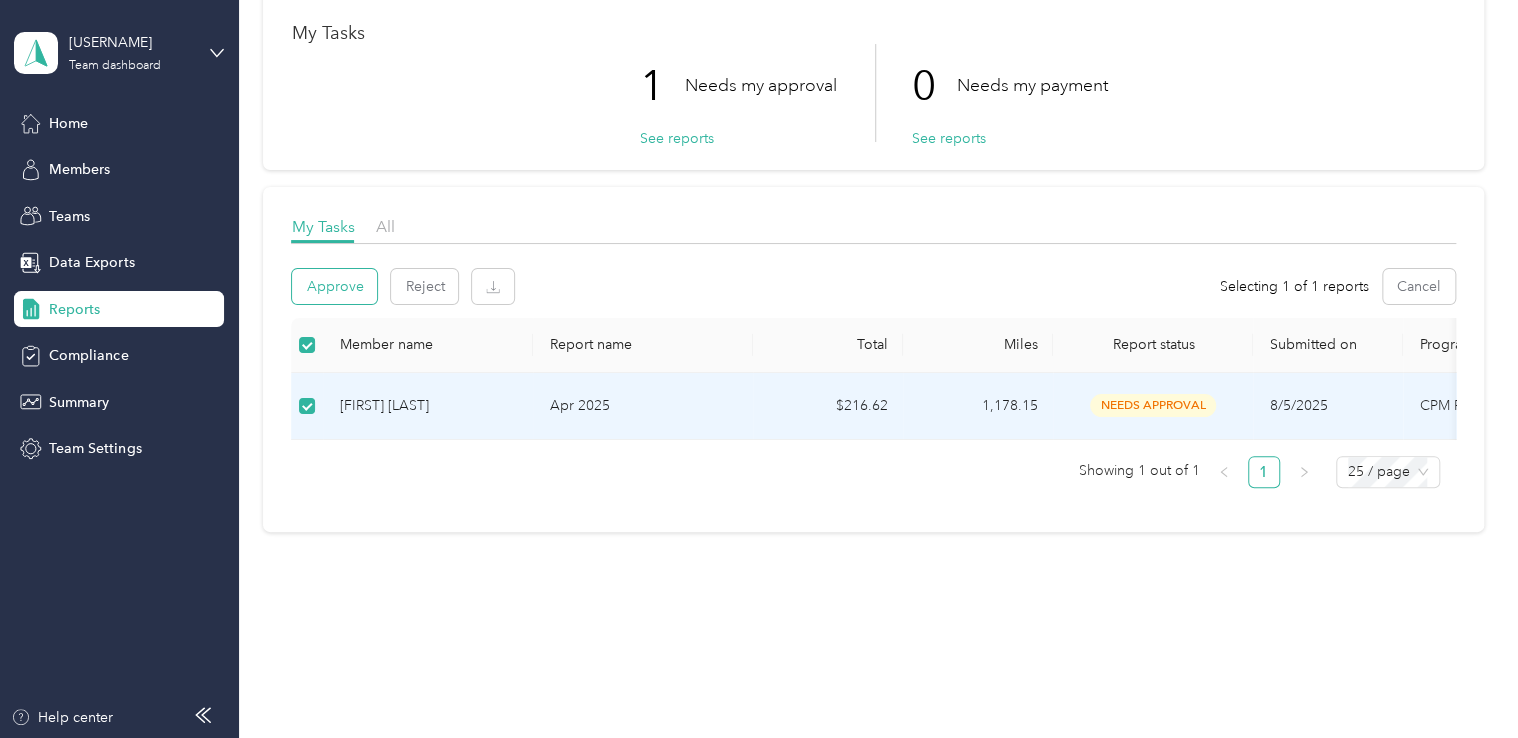click on "Approve" at bounding box center (334, 286) 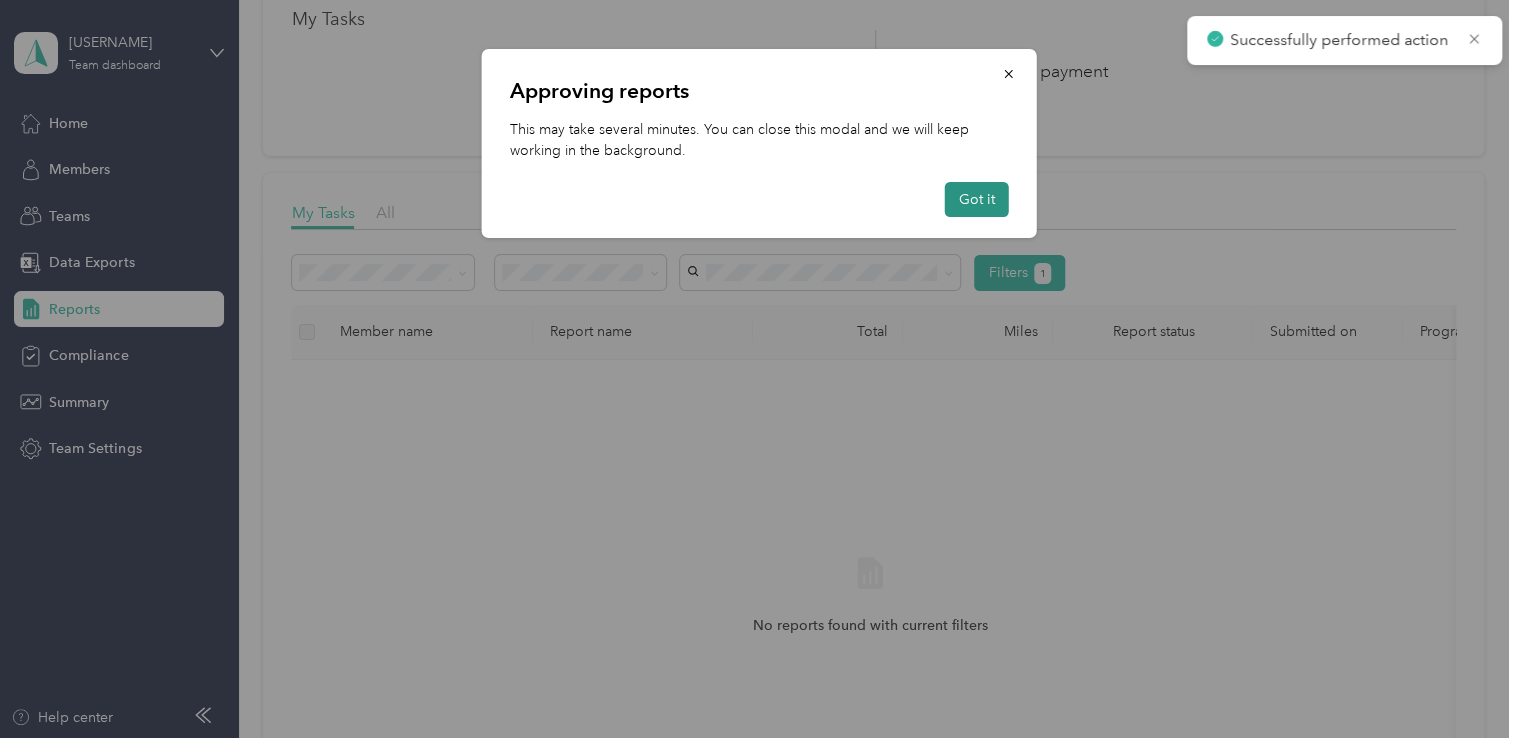 click on "Got it" at bounding box center (977, 199) 